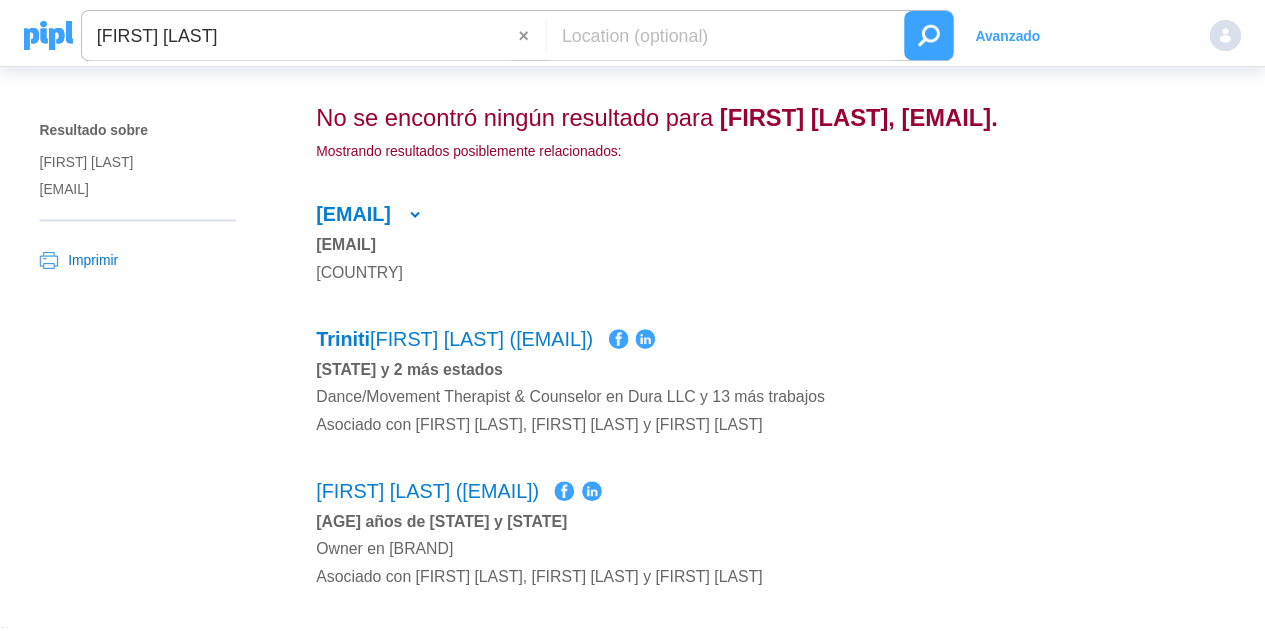 scroll, scrollTop: 0, scrollLeft: 0, axis: both 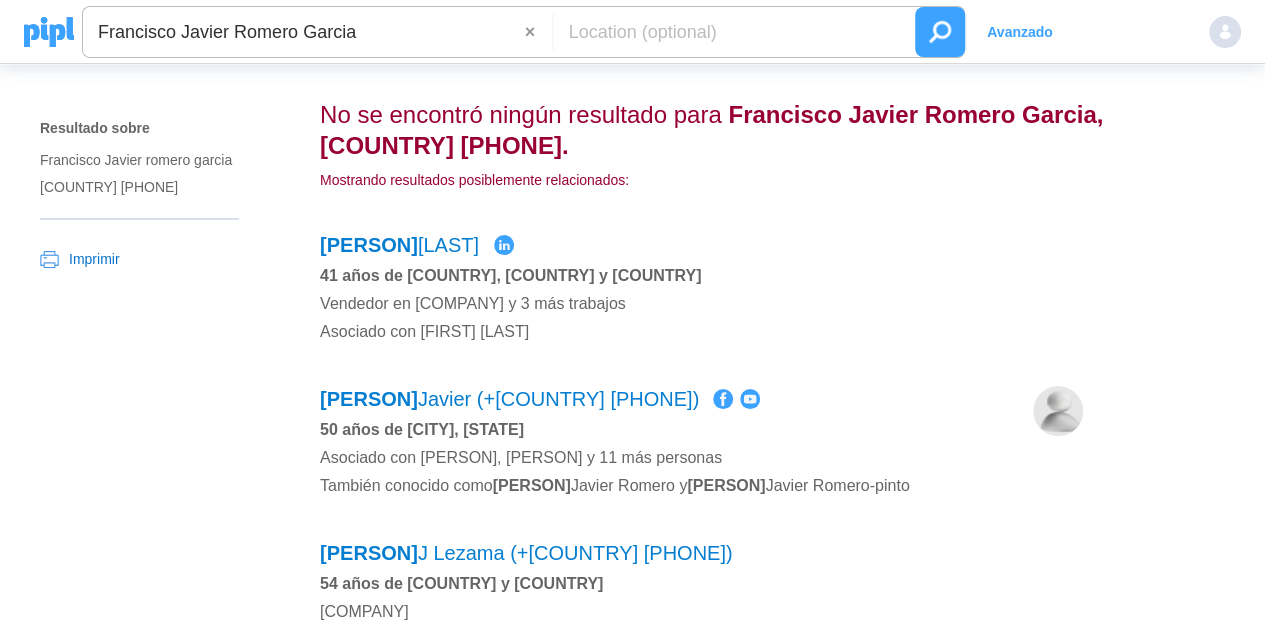 click at bounding box center [729, 32] 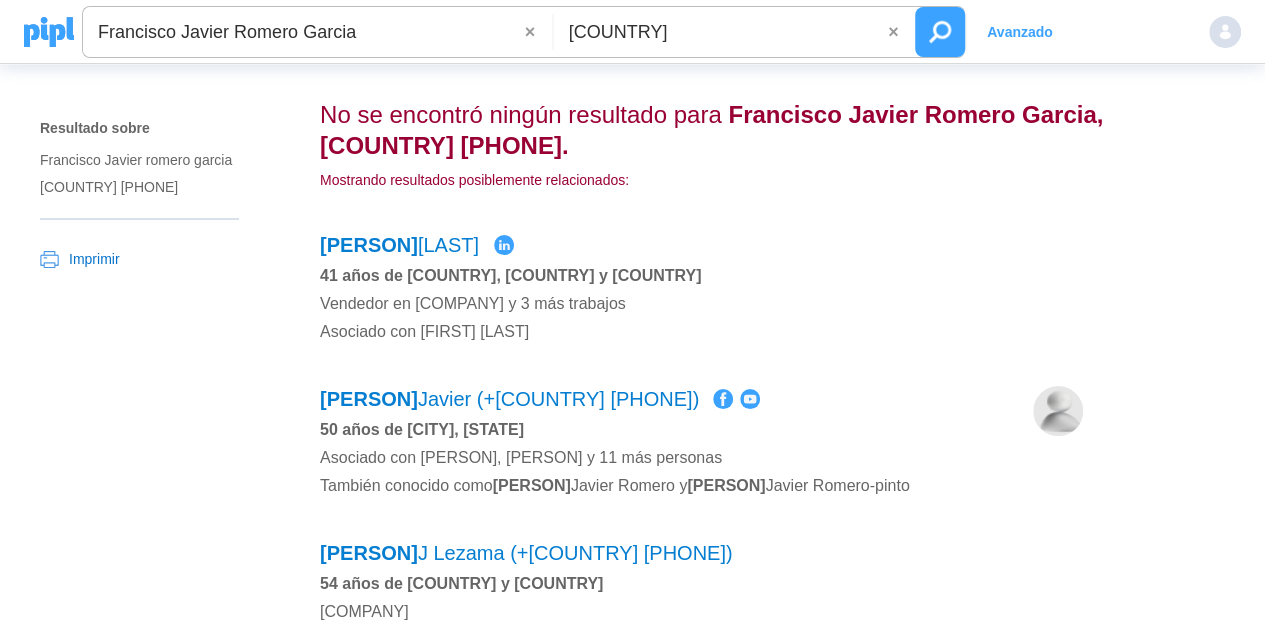 click at bounding box center (940, 32) 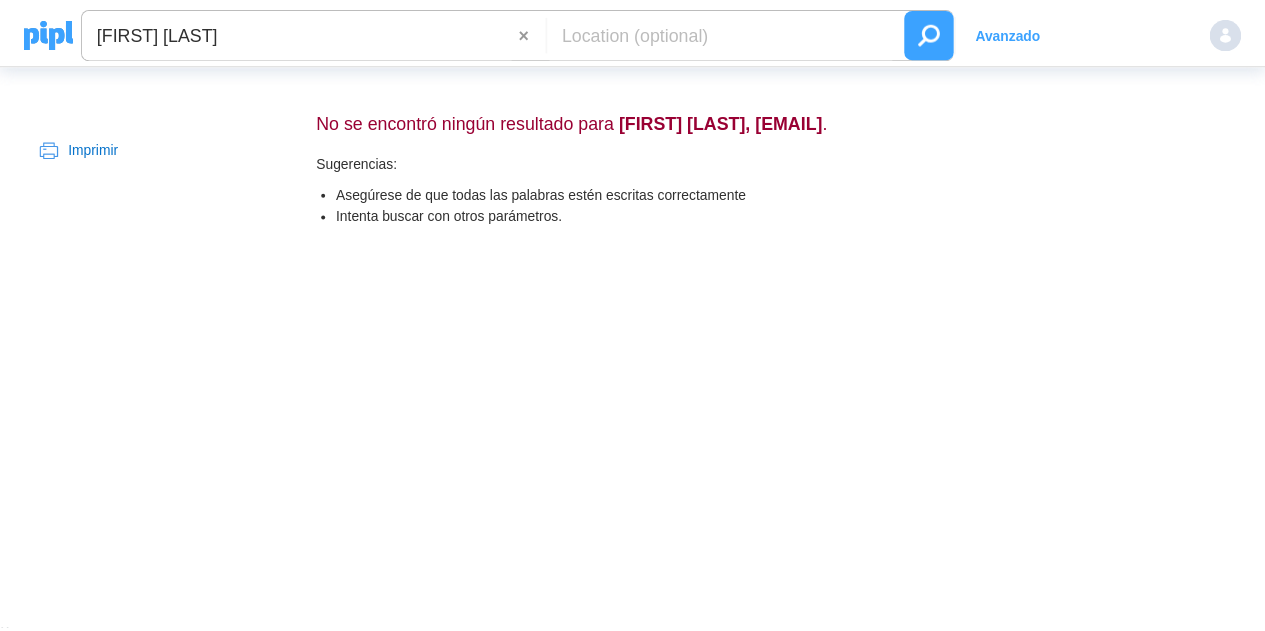 scroll, scrollTop: 0, scrollLeft: 0, axis: both 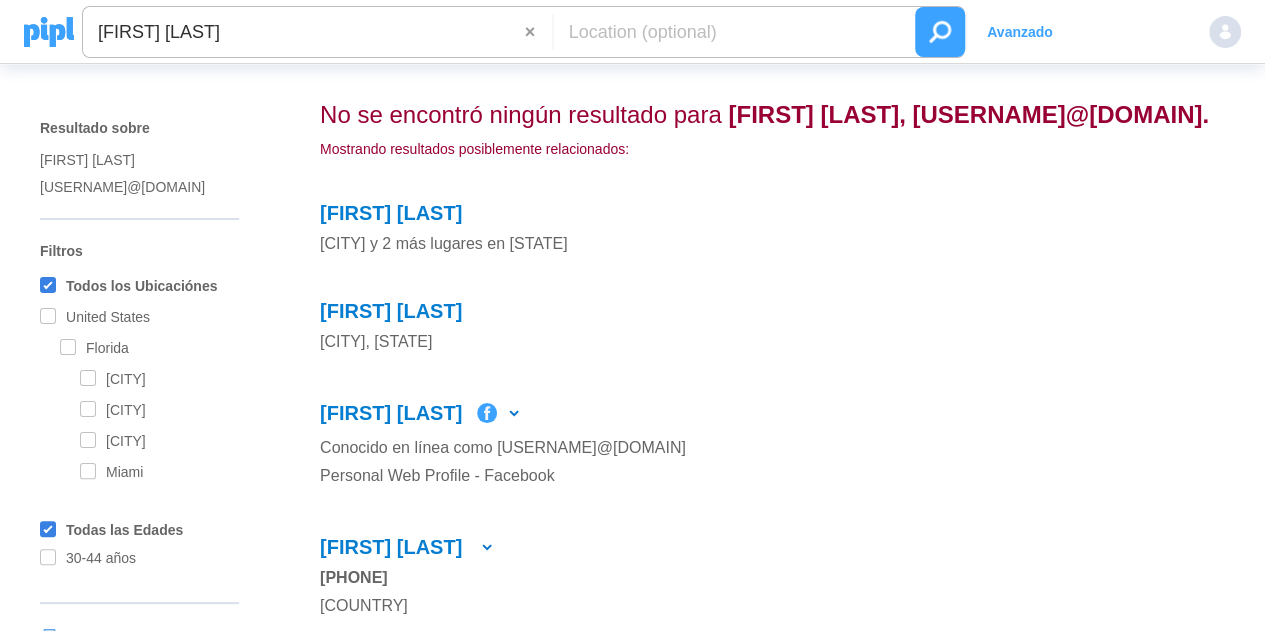 click at bounding box center (729, 32) 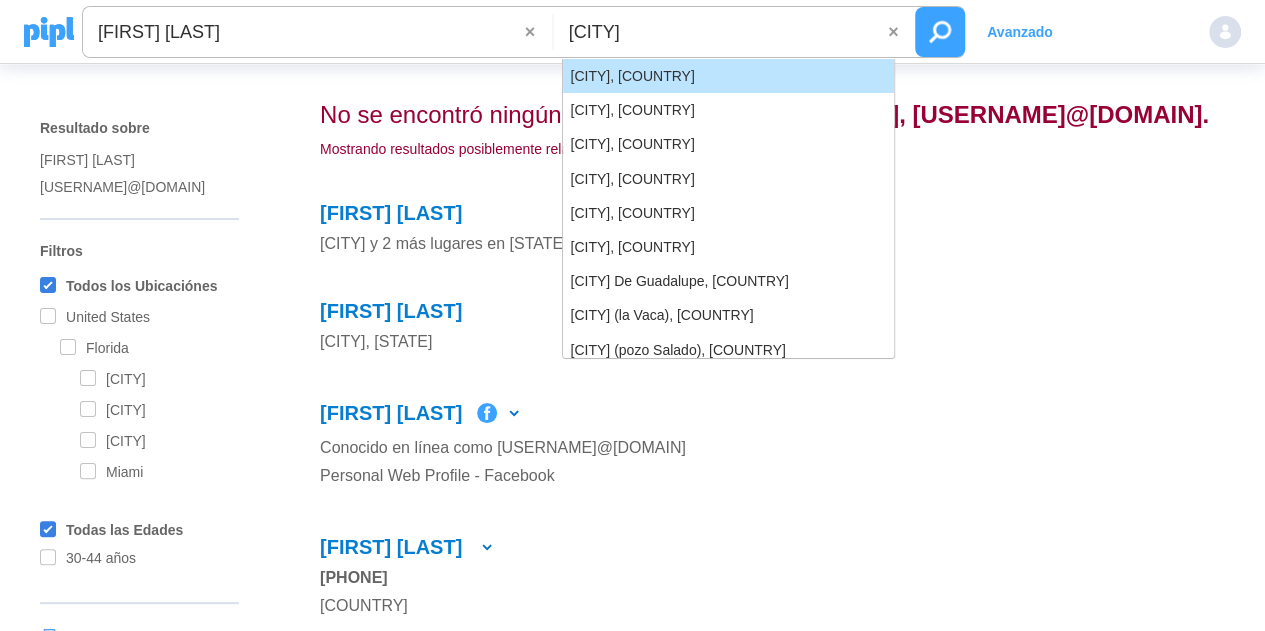 type on "[CITY]" 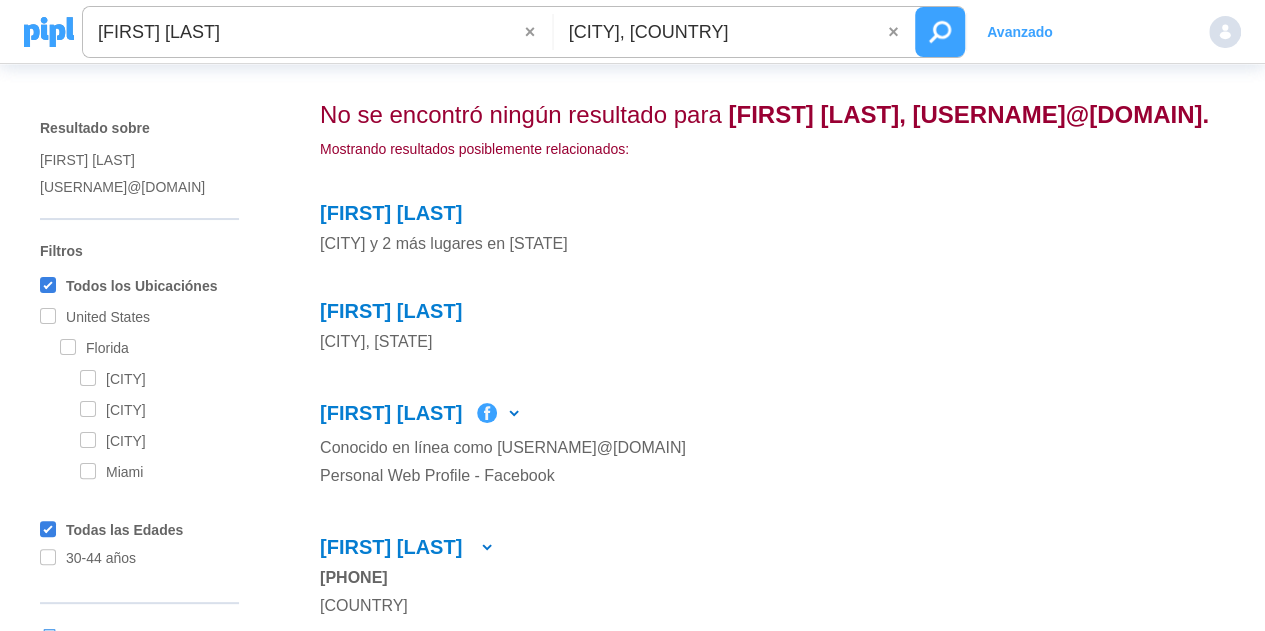 click at bounding box center (940, 32) 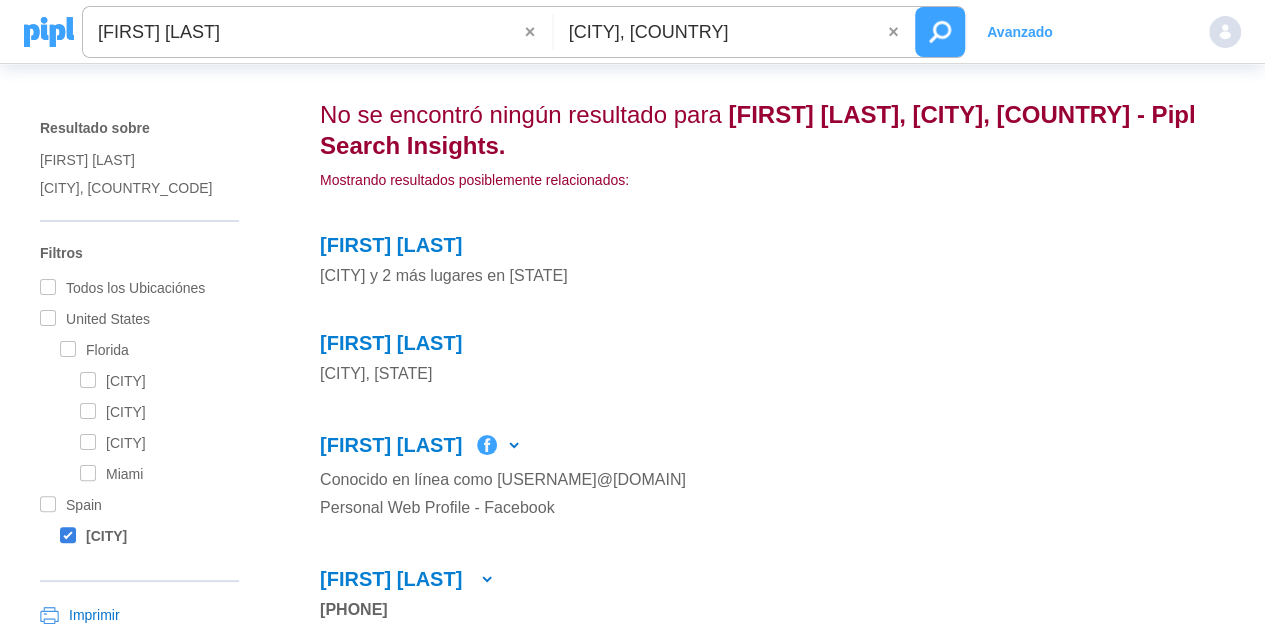 click on "[FIRST] [LAST]" at bounding box center (304, 32) 